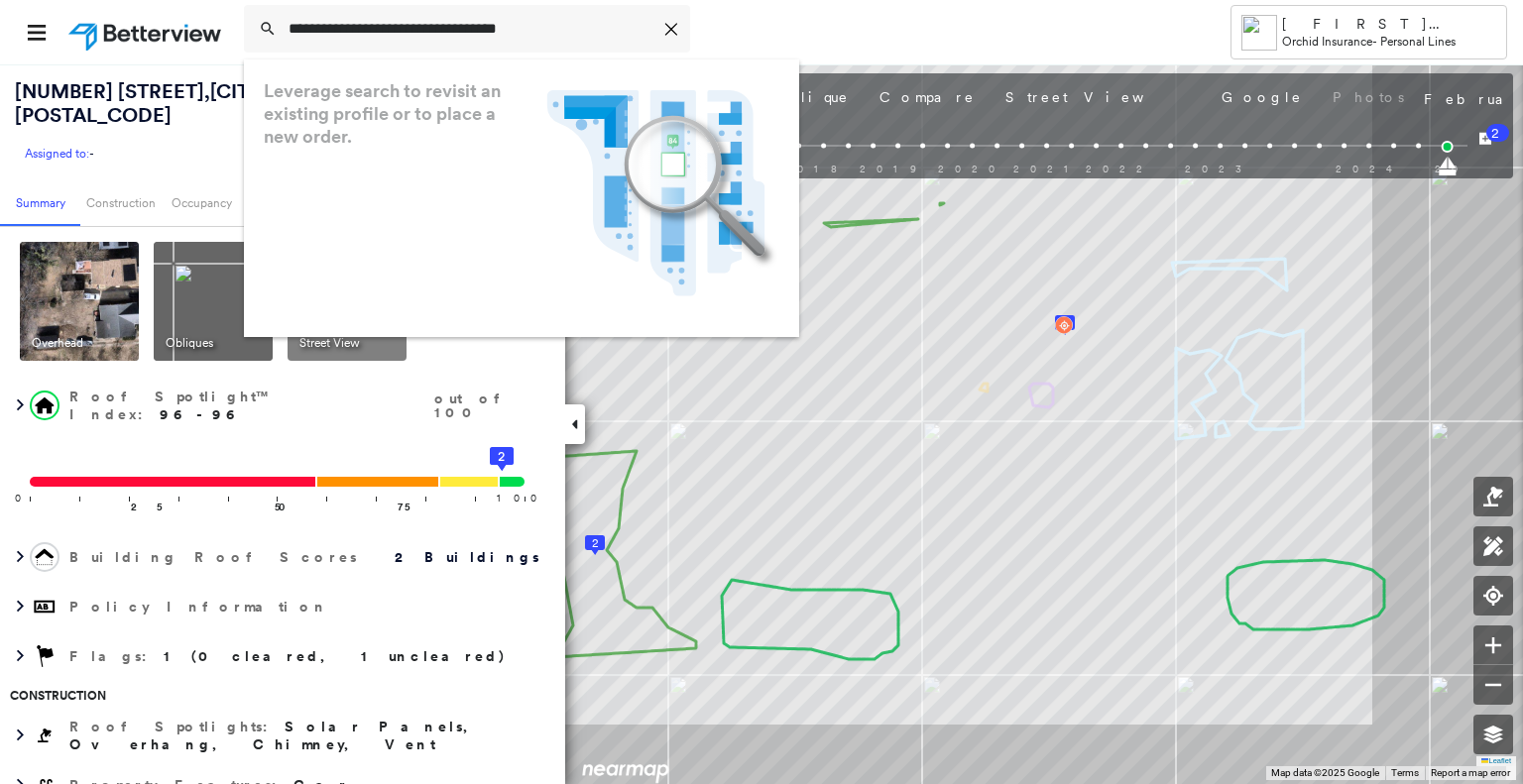 scroll, scrollTop: 0, scrollLeft: 0, axis: both 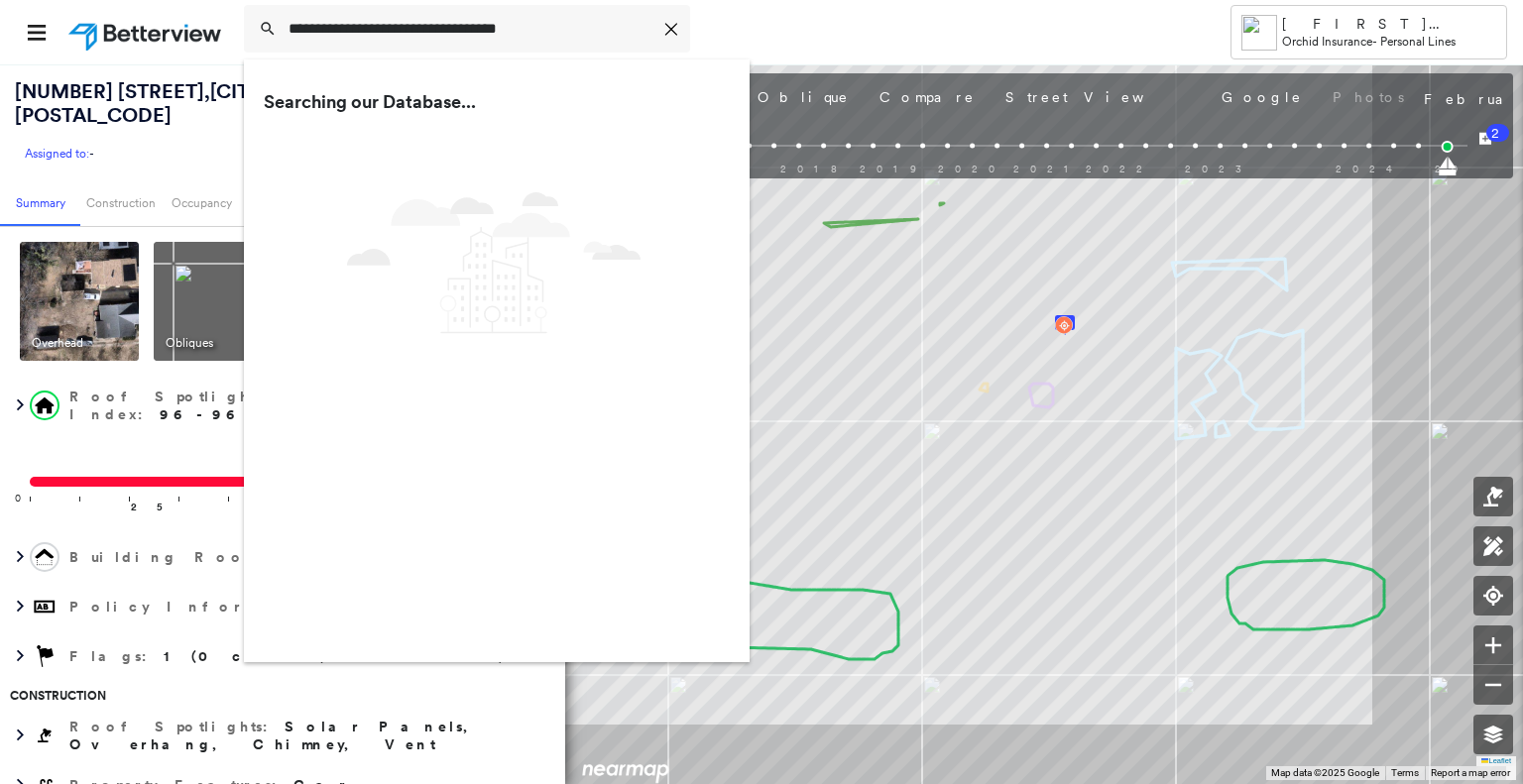 type on "**********" 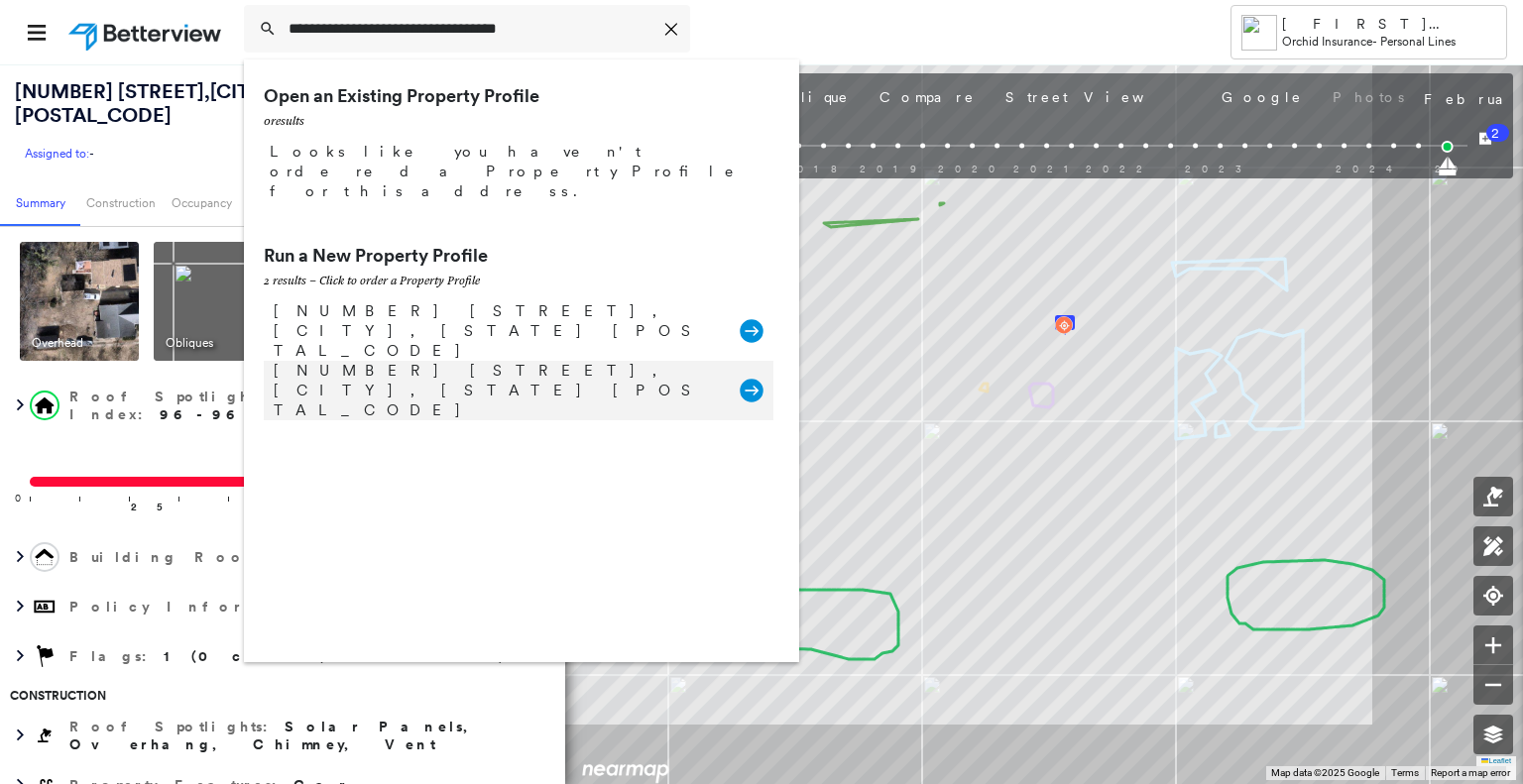 click on "[NUMBER] [STREET], [CITY], [STATE] [POSTAL_CODE]" at bounding box center (497, 391) 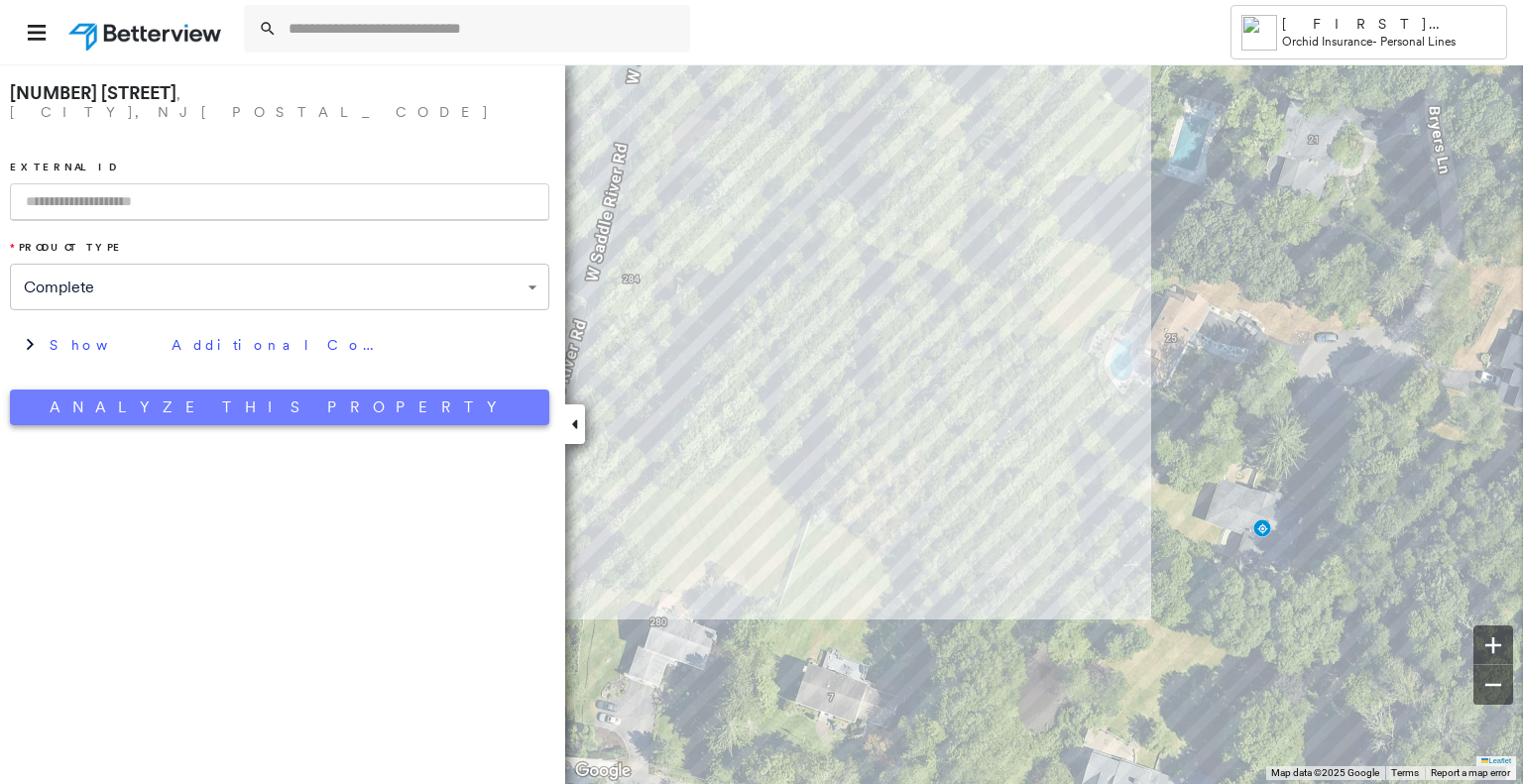 click on "Analyze This Property" at bounding box center (280, 407) 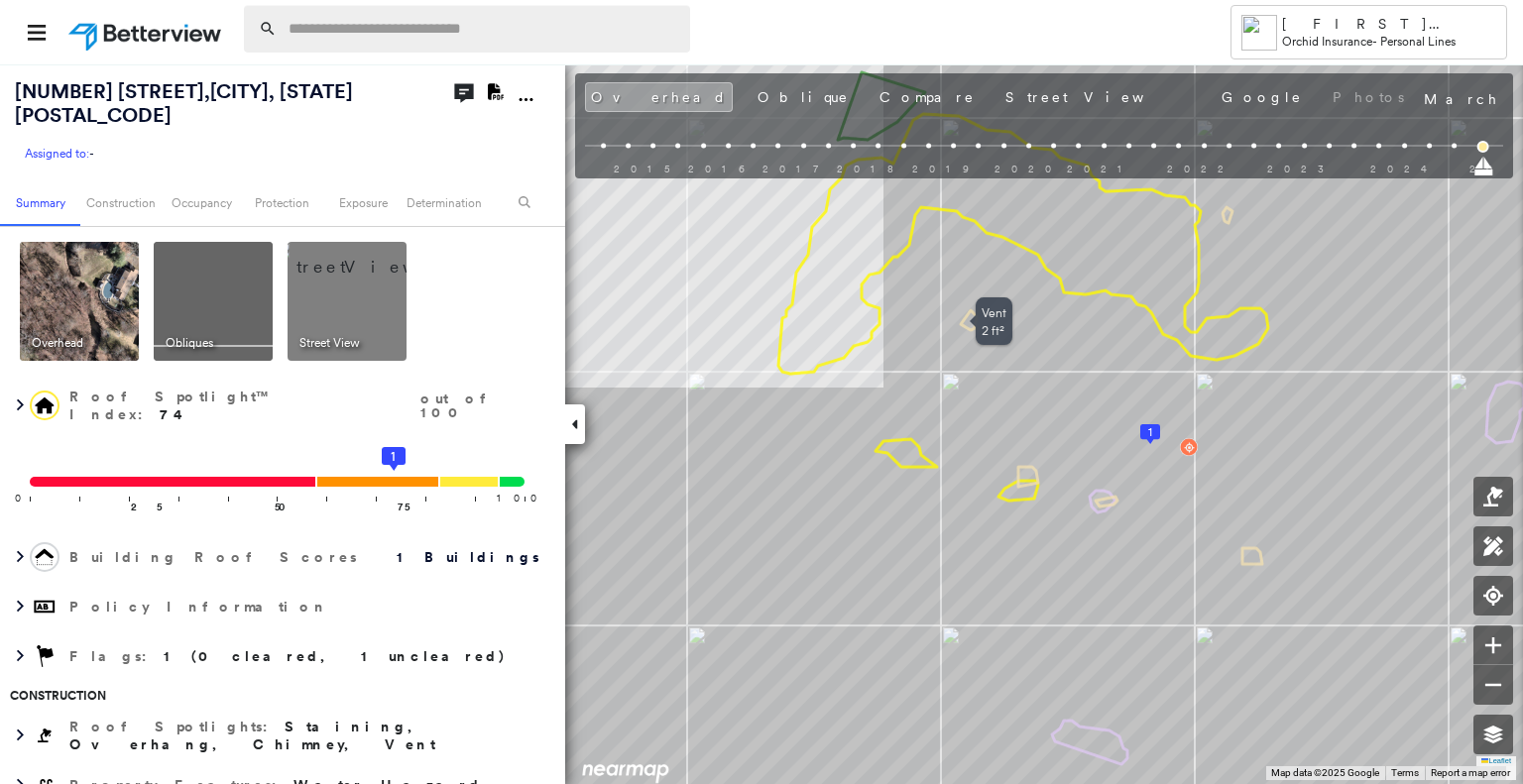 click at bounding box center (483, 29) 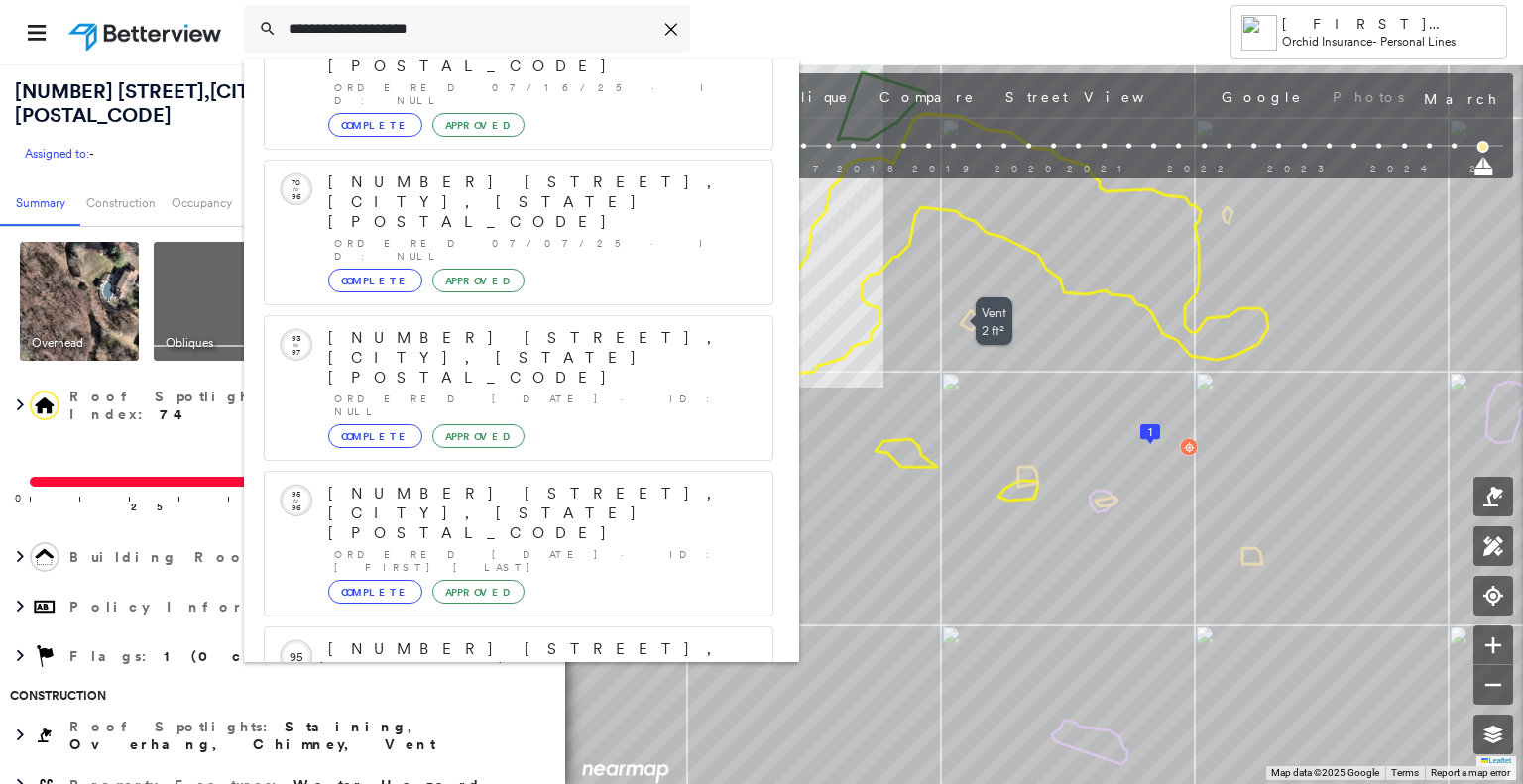 scroll, scrollTop: 206, scrollLeft: 0, axis: vertical 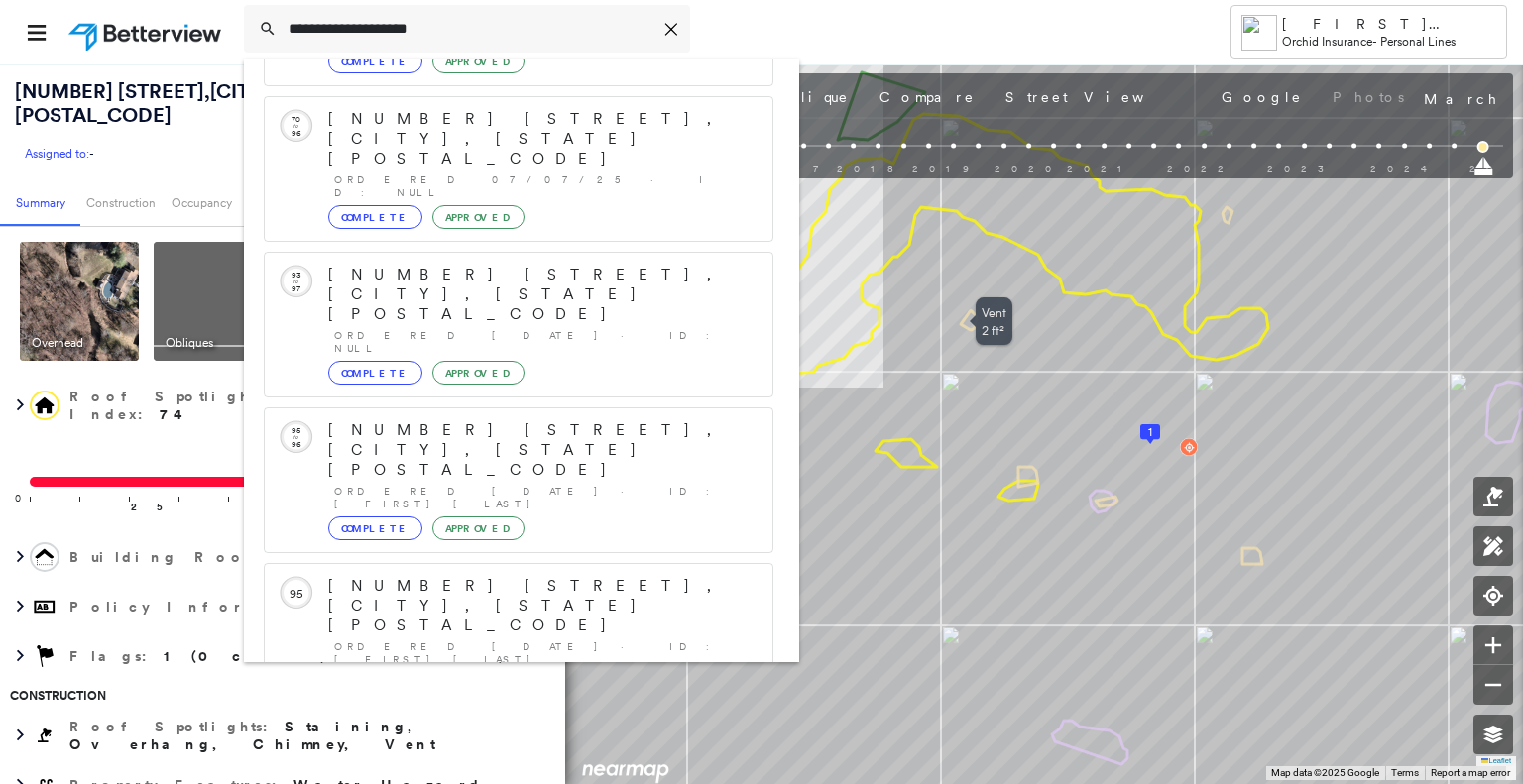 type on "**********" 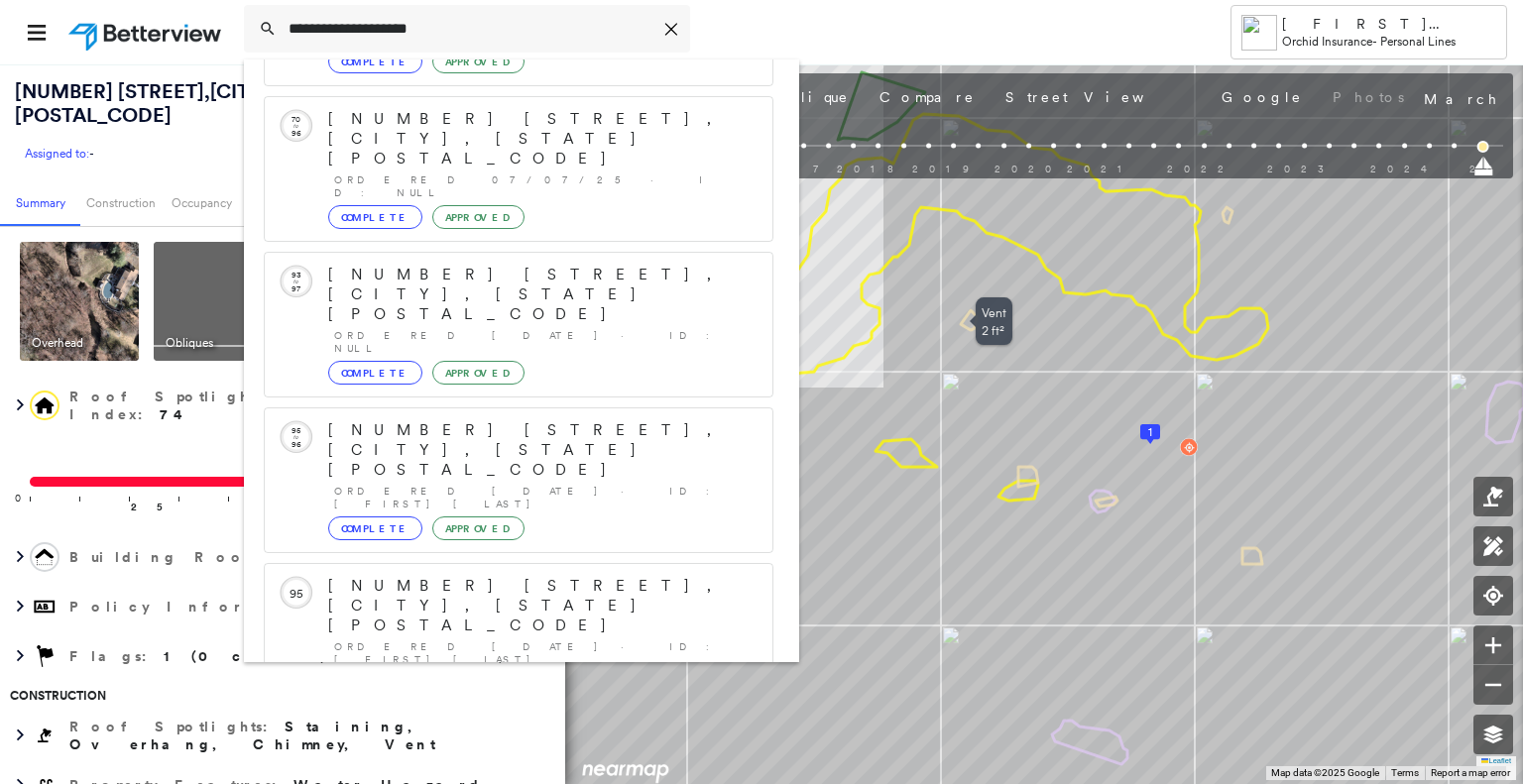 click on "[NUMBER] [STREET], [CITY], [STATE] [POSTAL_CODE]" at bounding box center (497, 895) 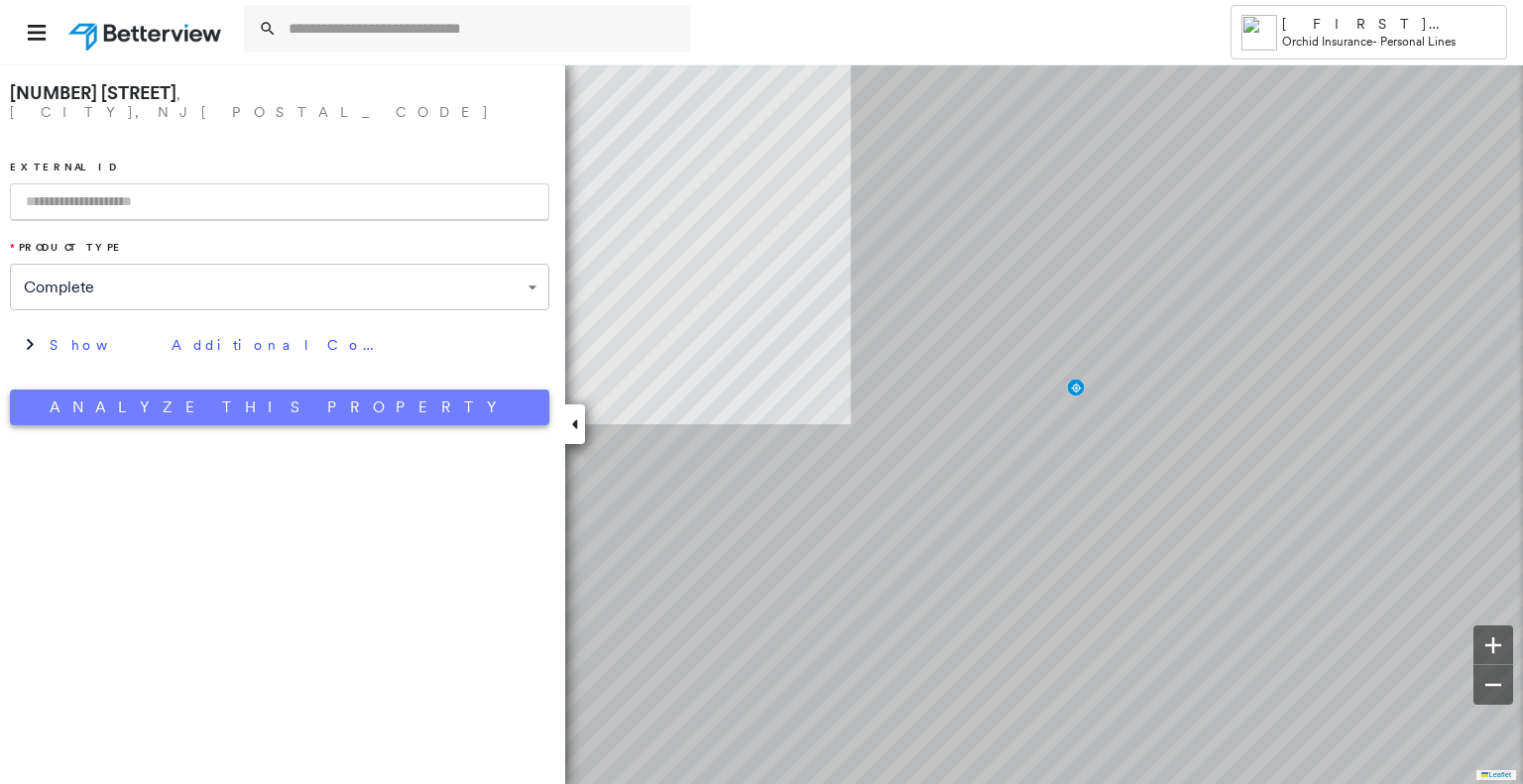 click on "Analyze This Property" at bounding box center (280, 407) 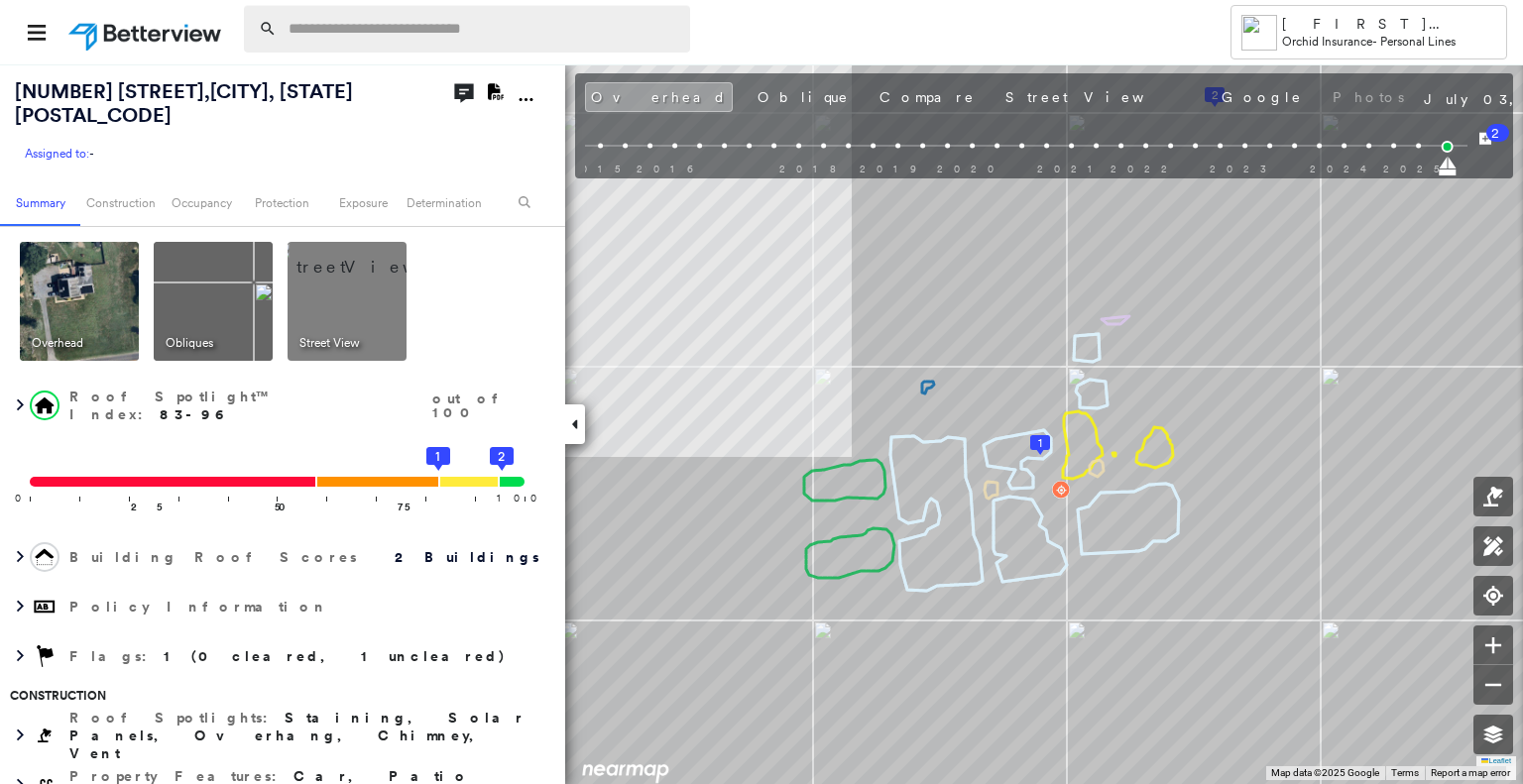 click at bounding box center [483, 29] 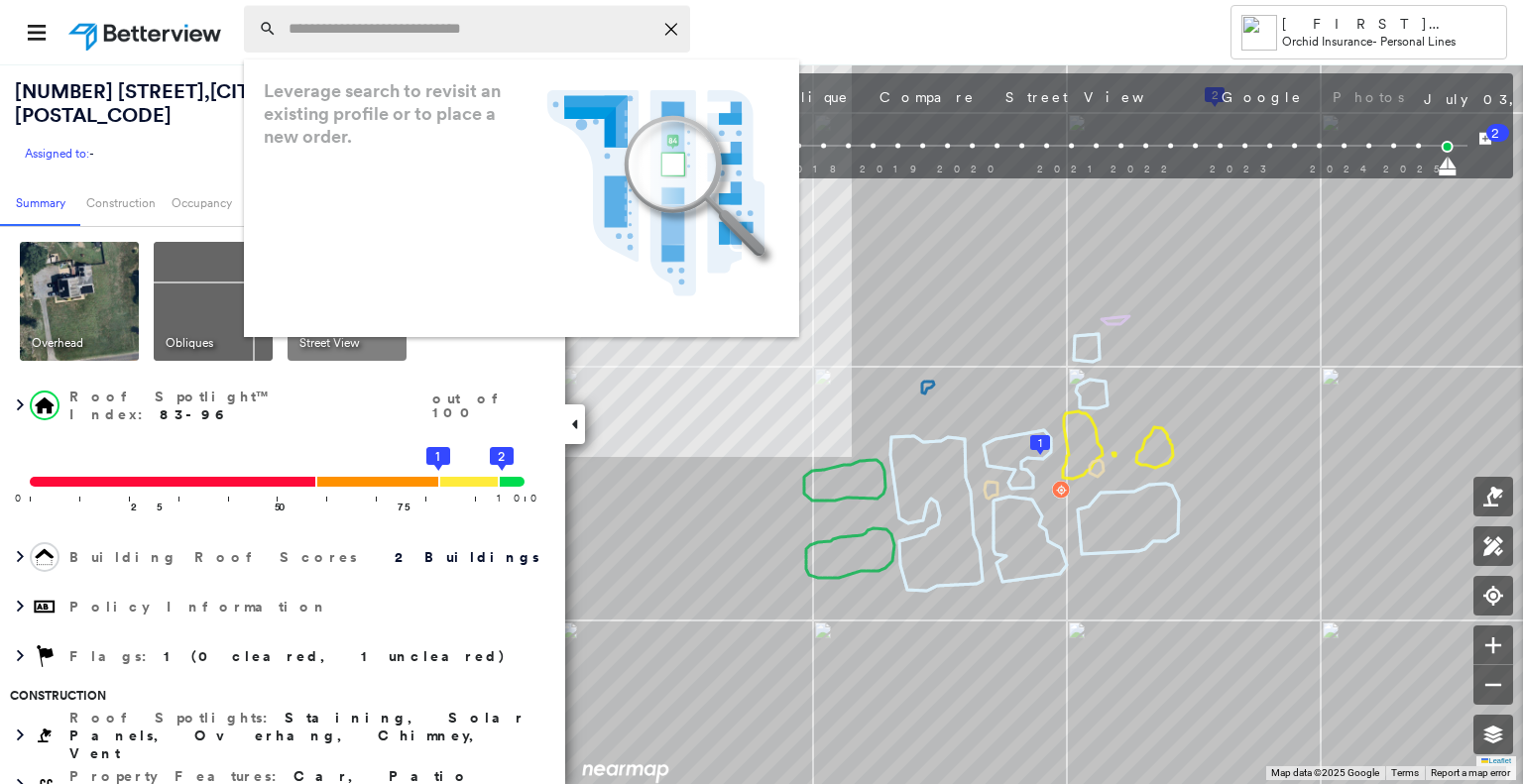 paste on "**********" 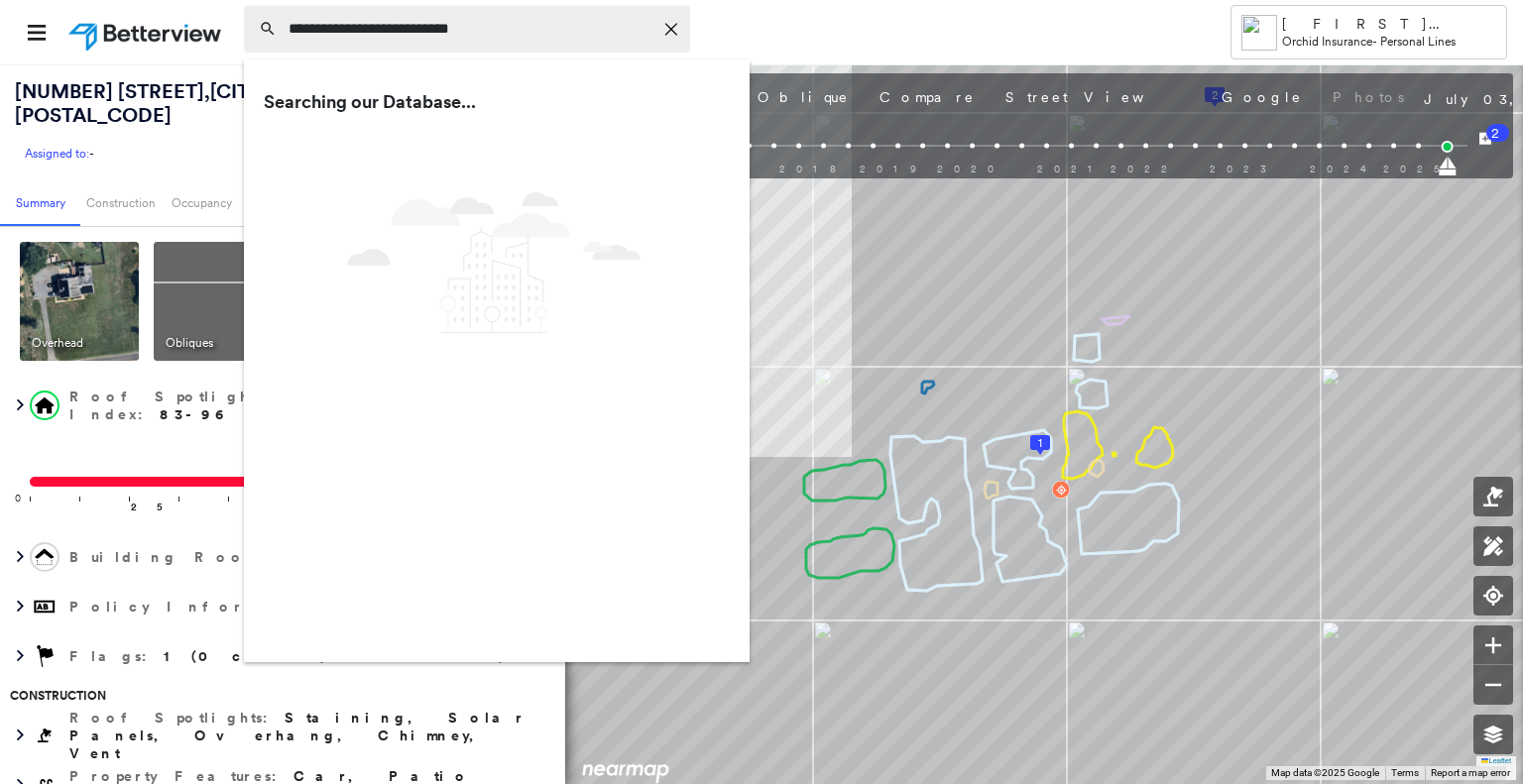 type on "**********" 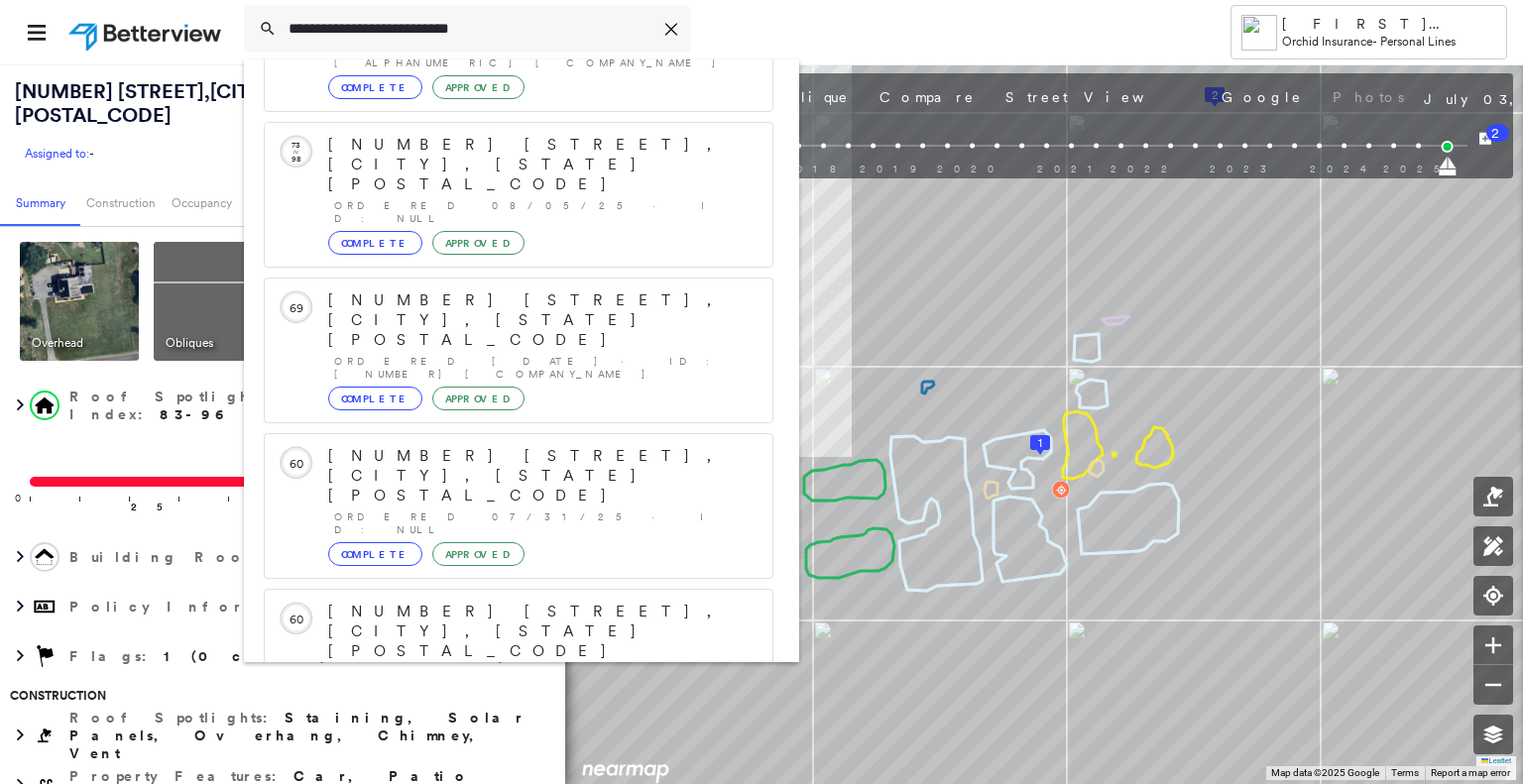 scroll, scrollTop: 206, scrollLeft: 0, axis: vertical 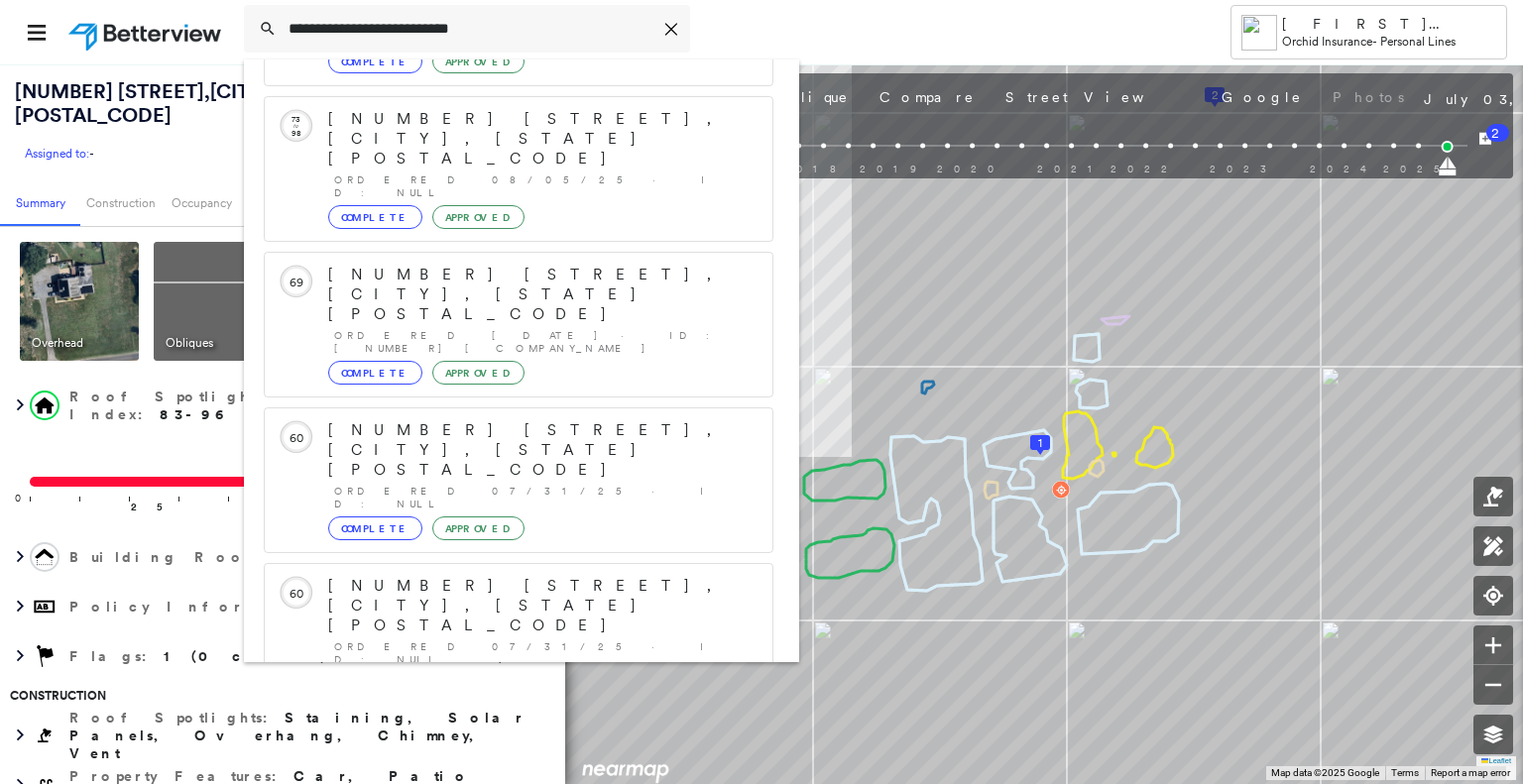 click on "[NUMBER] [STREET], [CITY], [STATE] [POSTAL_CODE]" at bounding box center (497, 895) 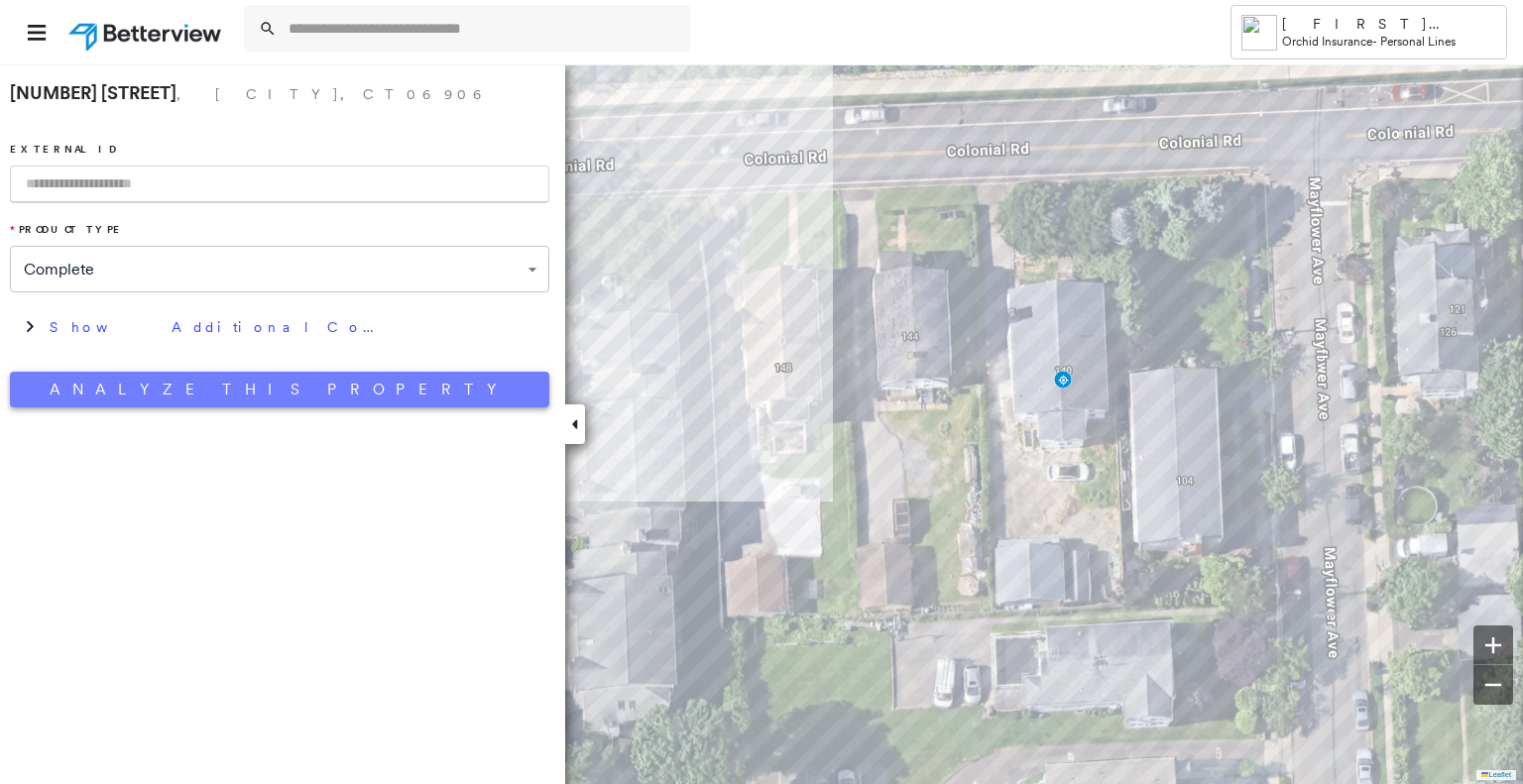 click on "Analyze This Property" at bounding box center [280, 390] 